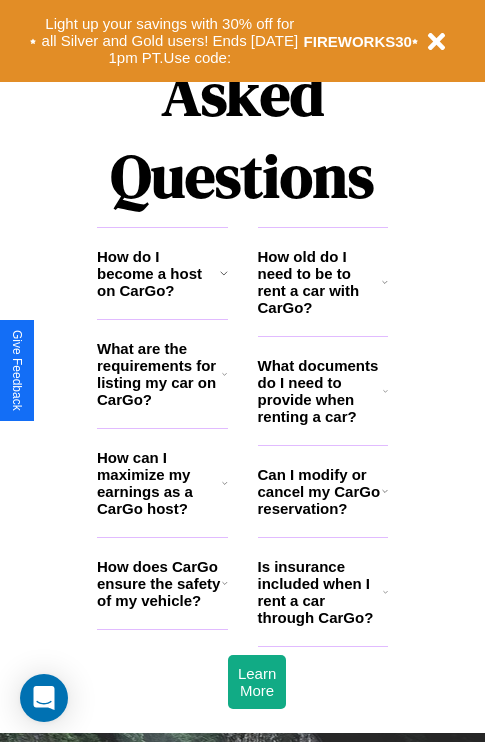 scroll, scrollTop: 2423, scrollLeft: 0, axis: vertical 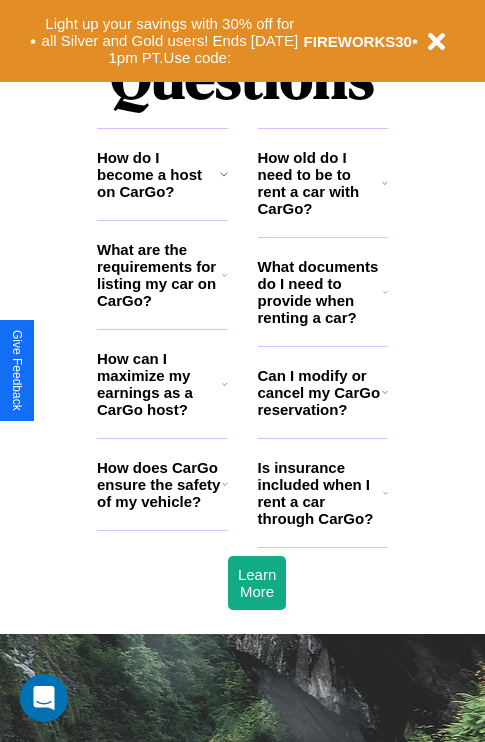 click on "Is insurance included when I rent a car through CarGo?" at bounding box center [320, 493] 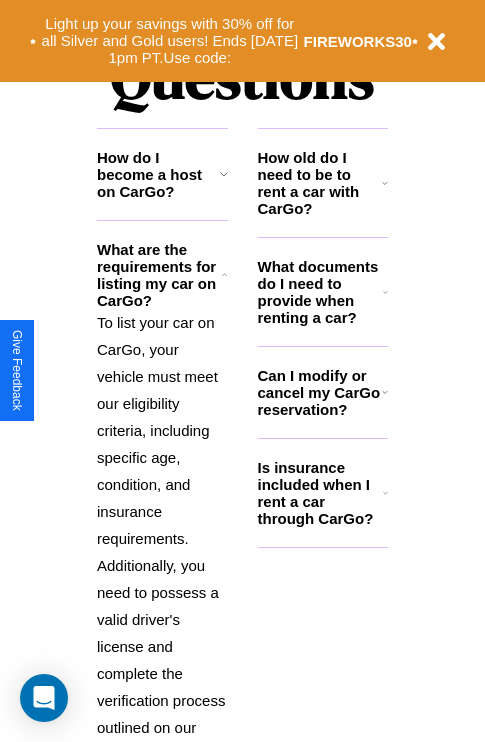 click on "How old do I need to be to rent a car with CarGo?" at bounding box center (320, 183) 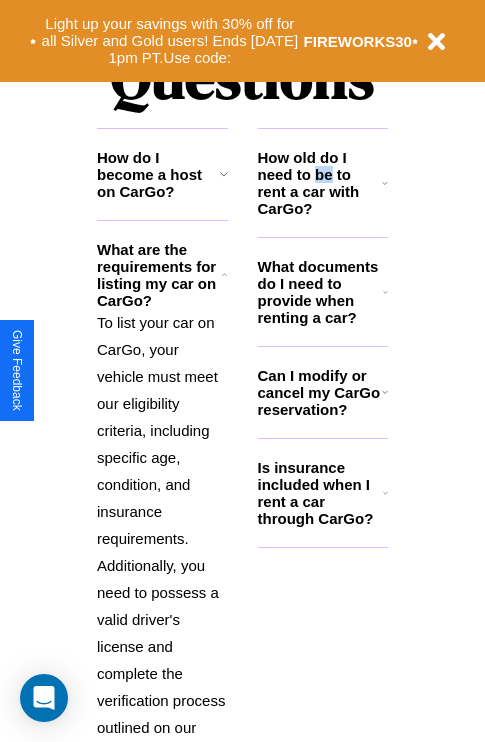 scroll, scrollTop: 2704, scrollLeft: 0, axis: vertical 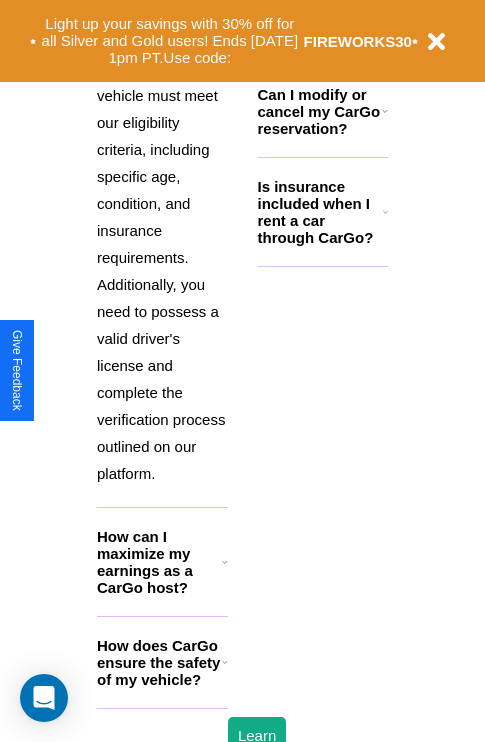 click on "How does CarGo ensure the safety of my vehicle?" at bounding box center (159, 662) 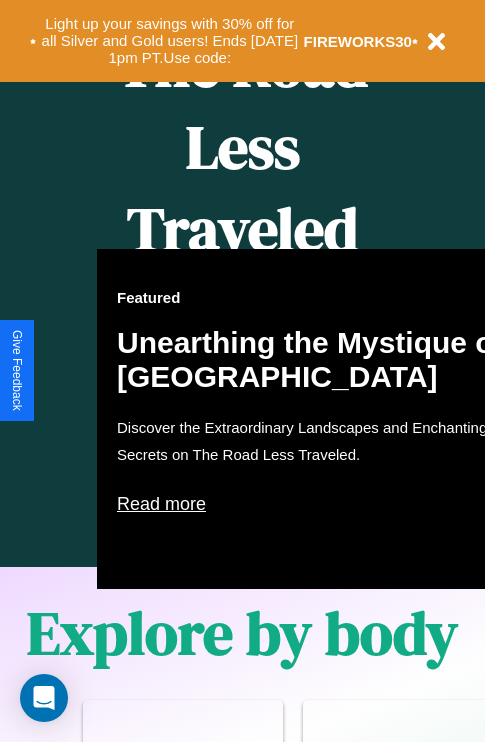 scroll, scrollTop: 308, scrollLeft: 0, axis: vertical 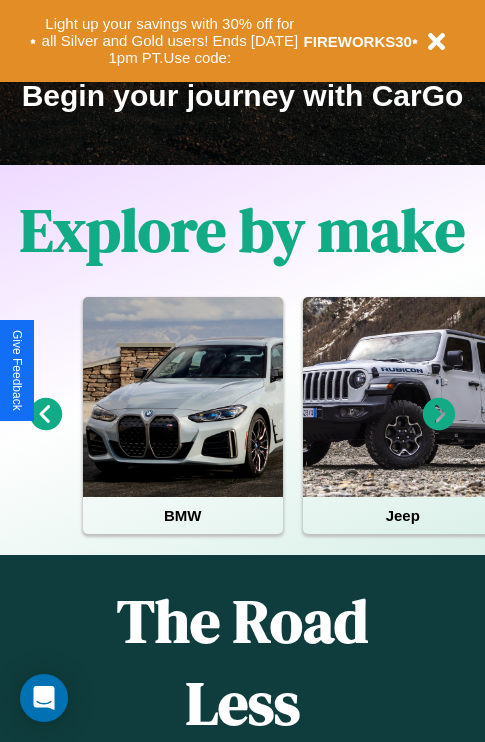click 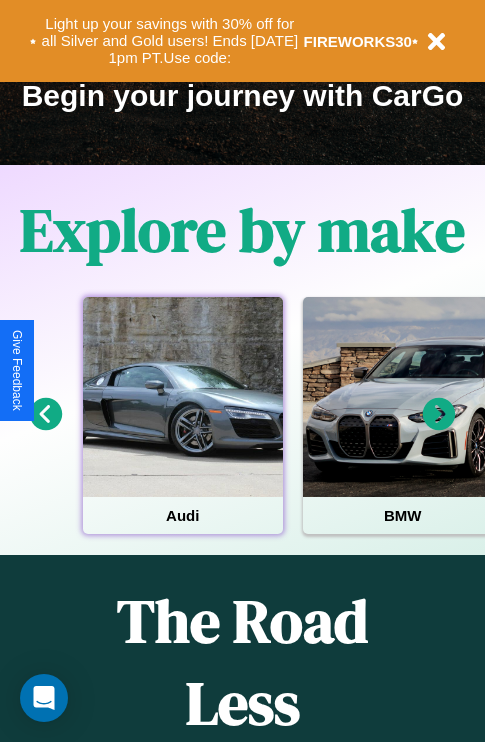 click at bounding box center [183, 397] 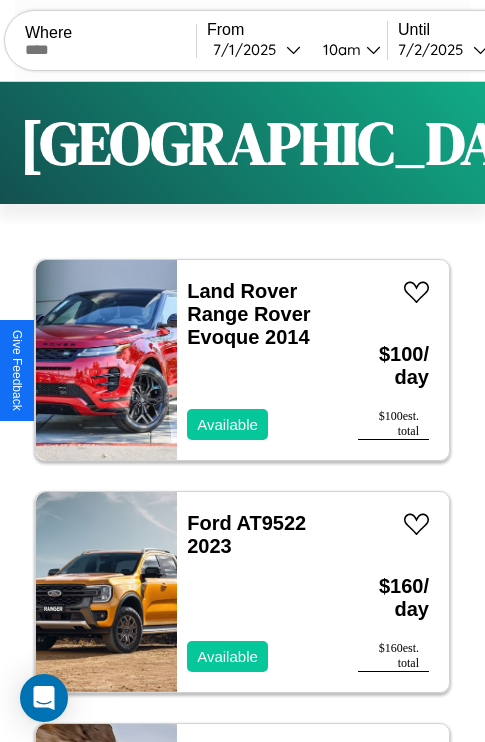 scroll, scrollTop: 66, scrollLeft: 0, axis: vertical 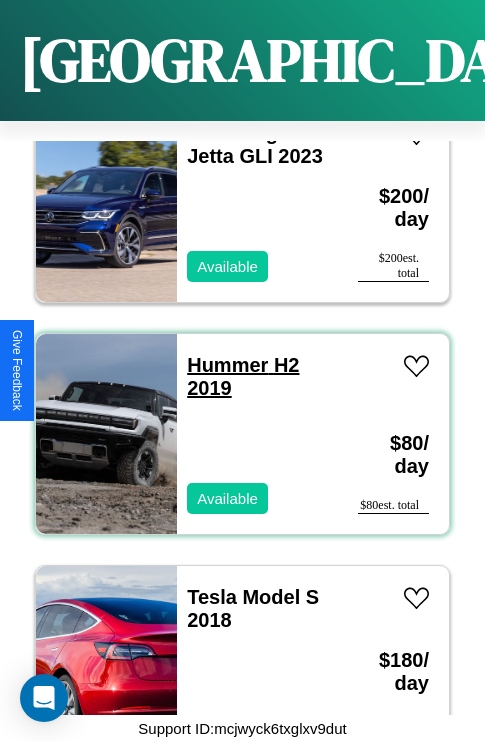 click on "Hummer   H2   2019" at bounding box center (243, 376) 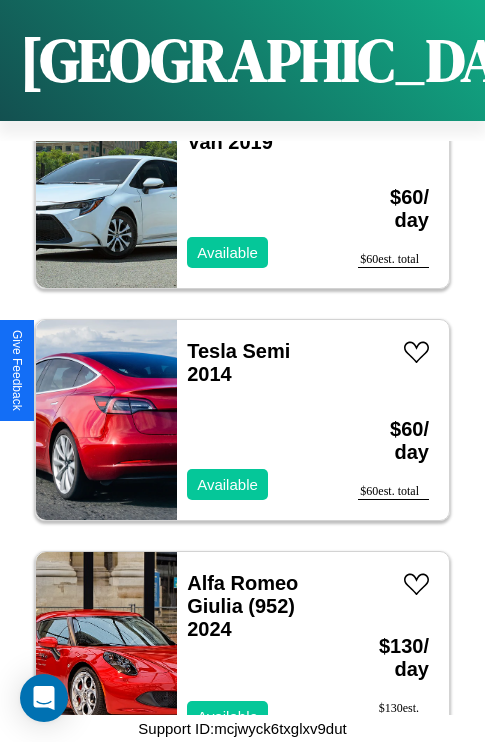 scroll, scrollTop: 19331, scrollLeft: 0, axis: vertical 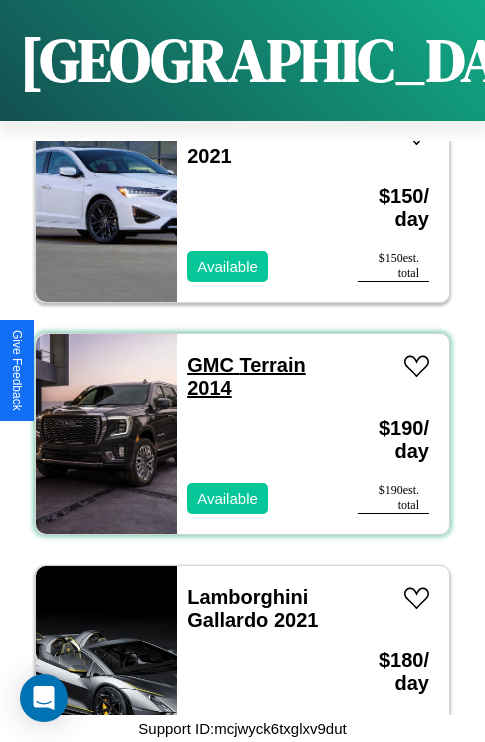 click on "GMC   Terrain   2014" at bounding box center [246, 376] 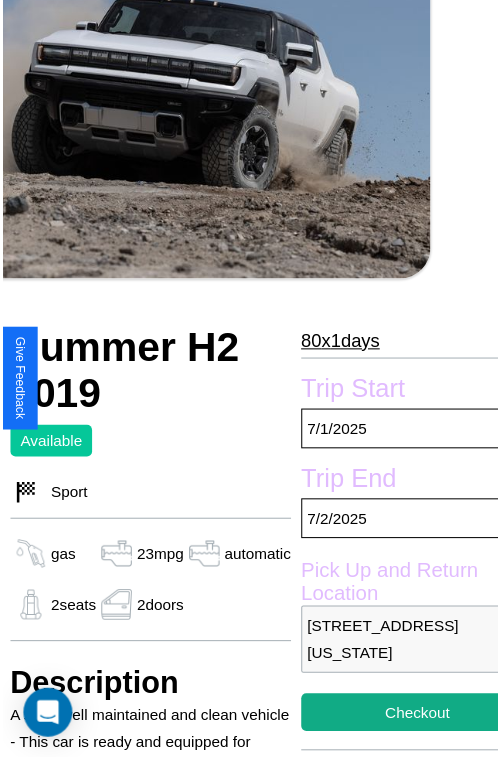 scroll, scrollTop: 220, scrollLeft: 84, axis: both 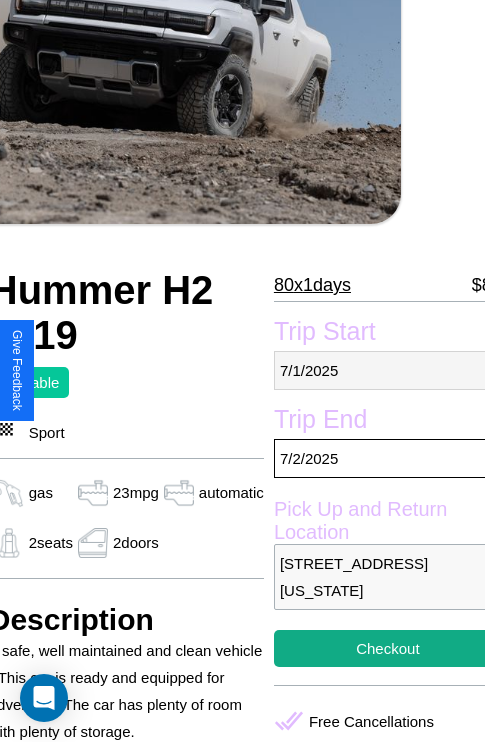click on "7 / 1 / 2025" at bounding box center (388, 370) 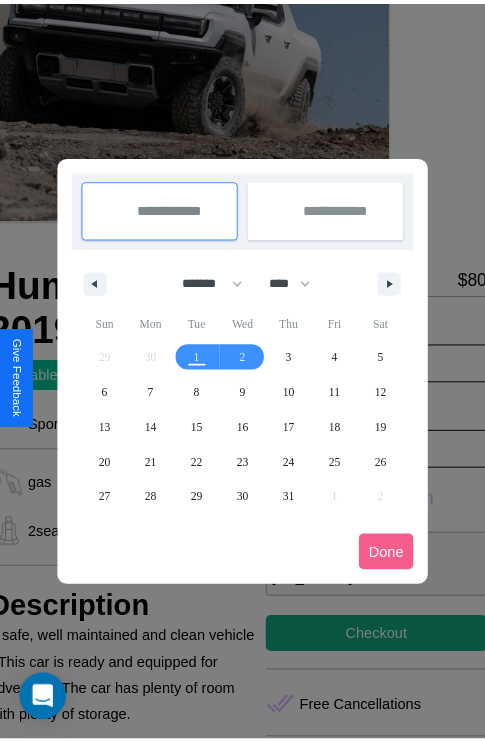 scroll, scrollTop: 0, scrollLeft: 84, axis: horizontal 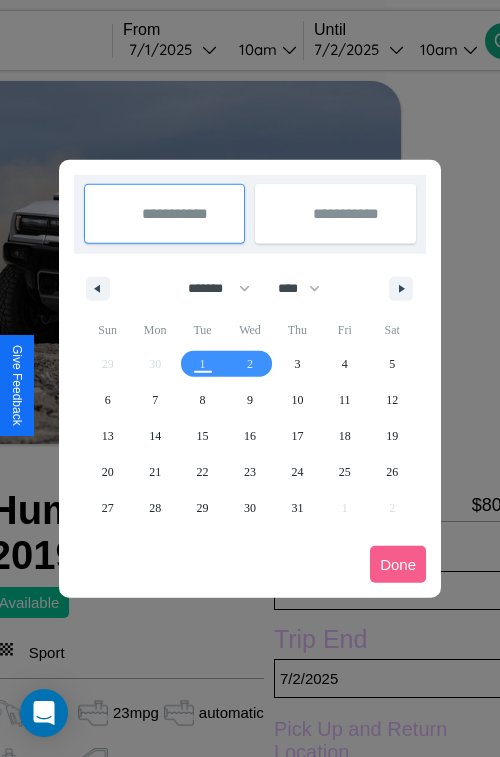 click at bounding box center (250, 378) 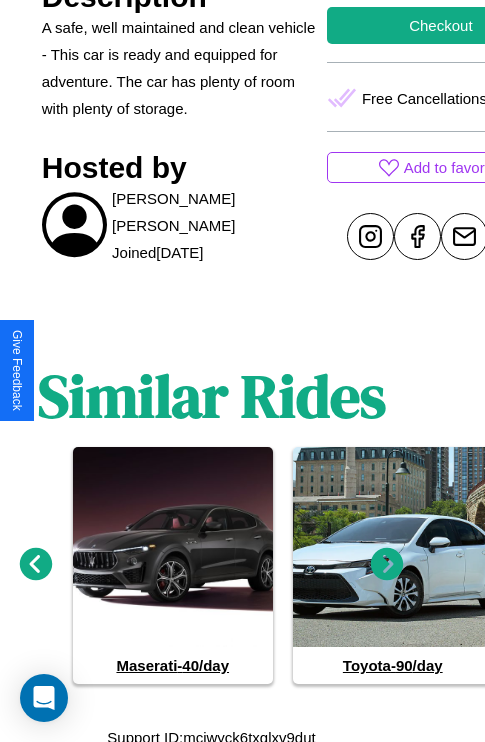 scroll, scrollTop: 852, scrollLeft: 30, axis: both 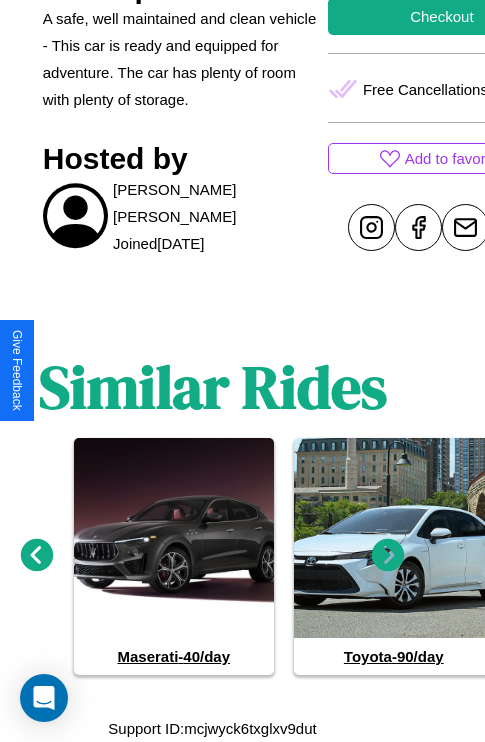 click 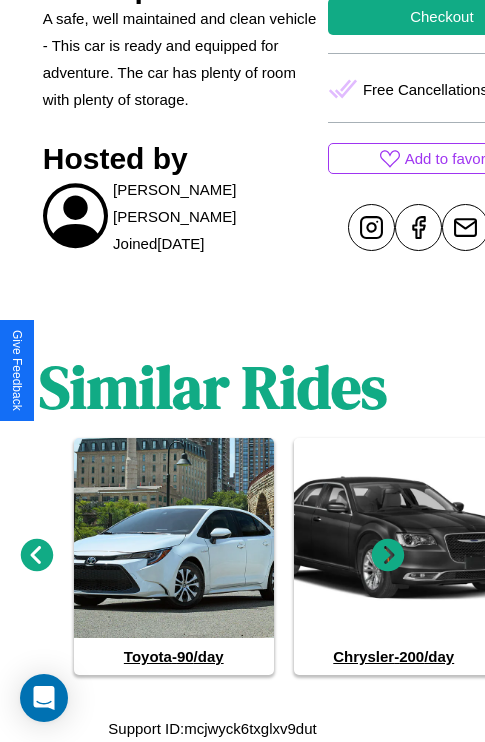 click 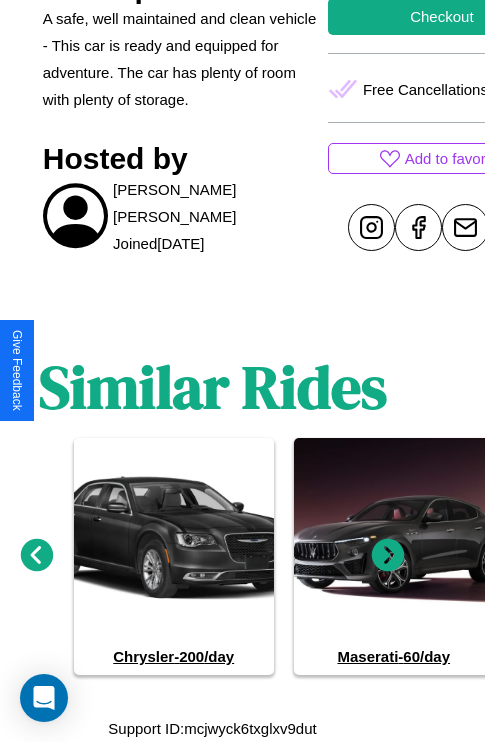 click 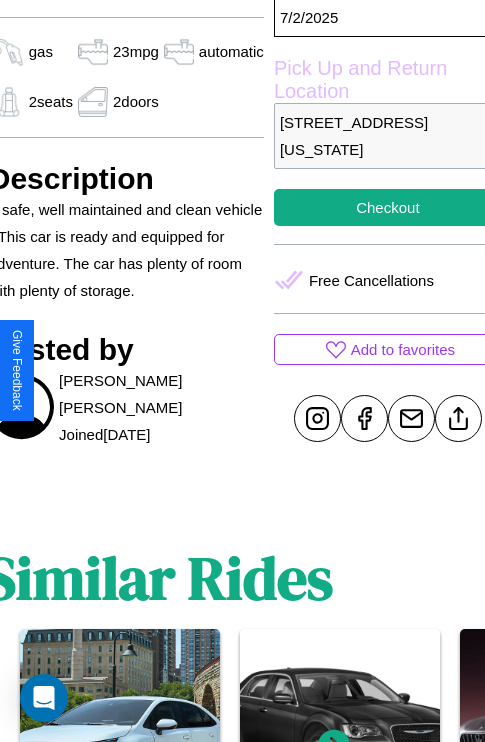 scroll, scrollTop: 709, scrollLeft: 84, axis: both 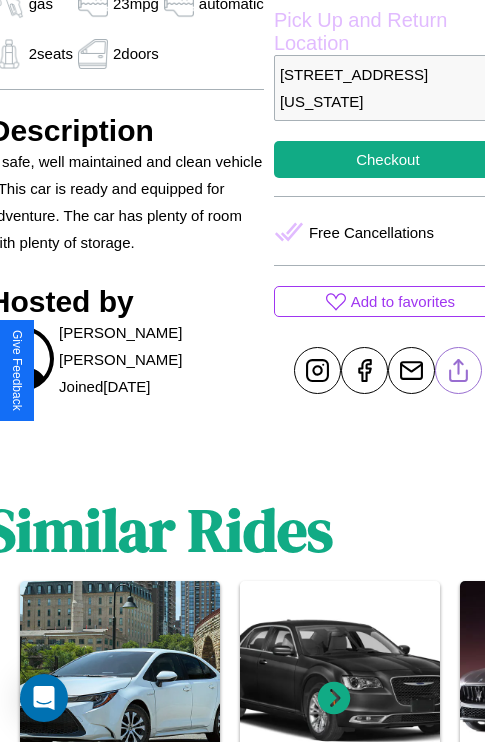 click 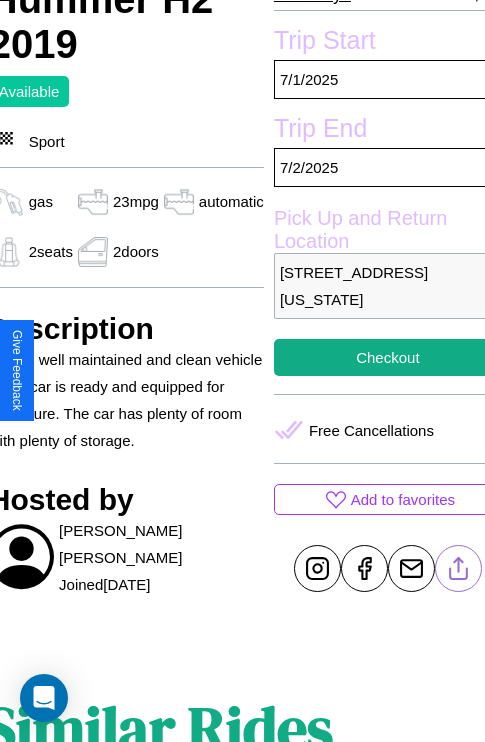 scroll, scrollTop: 498, scrollLeft: 84, axis: both 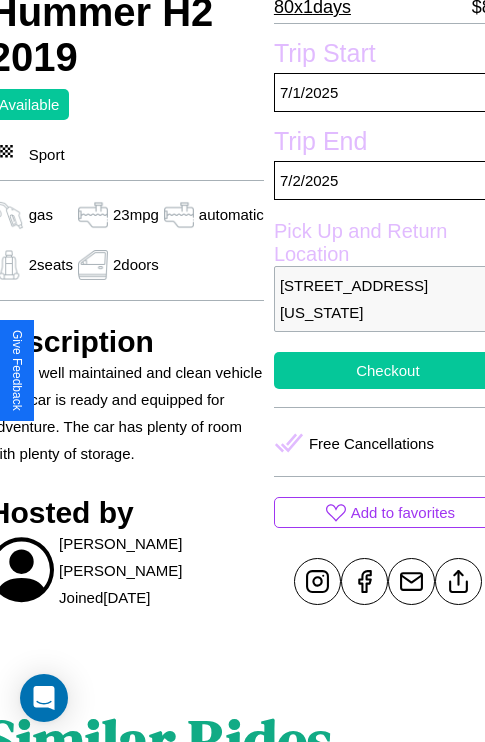 click on "Checkout" at bounding box center [388, 370] 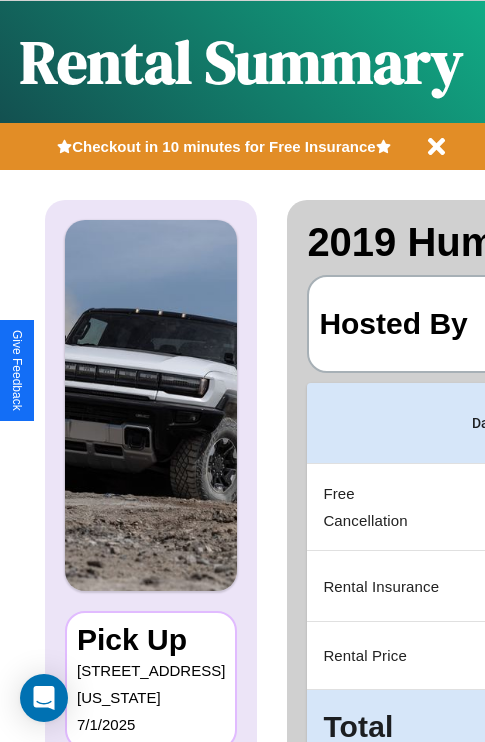 scroll, scrollTop: 0, scrollLeft: 378, axis: horizontal 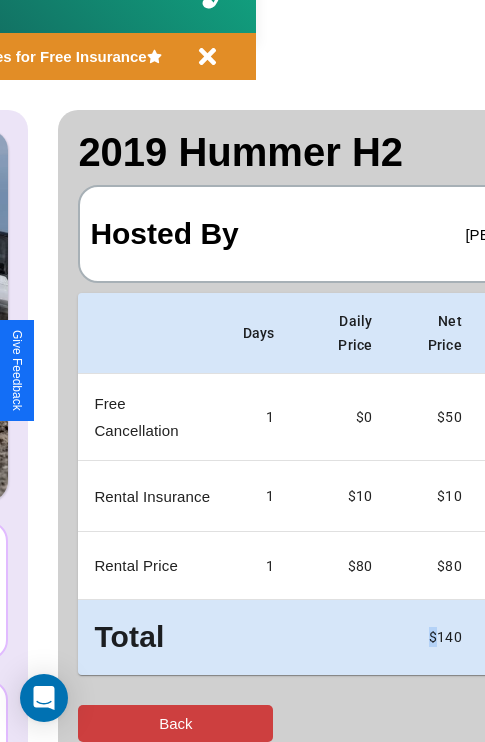 click on "Back" at bounding box center [175, 723] 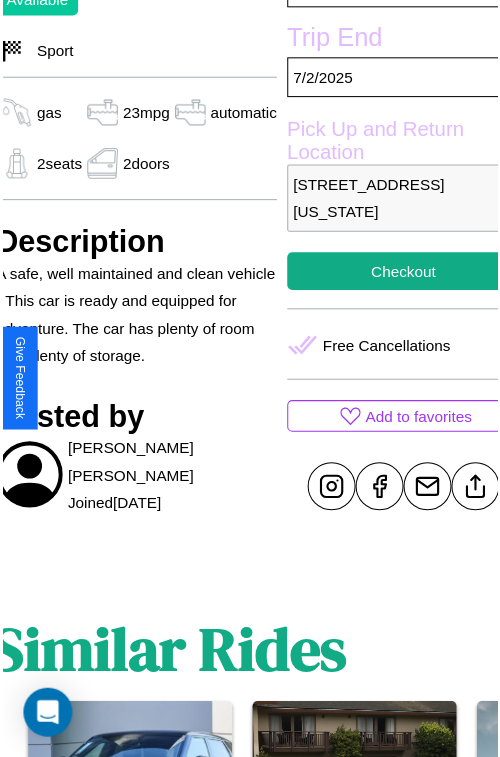 scroll, scrollTop: 640, scrollLeft: 84, axis: both 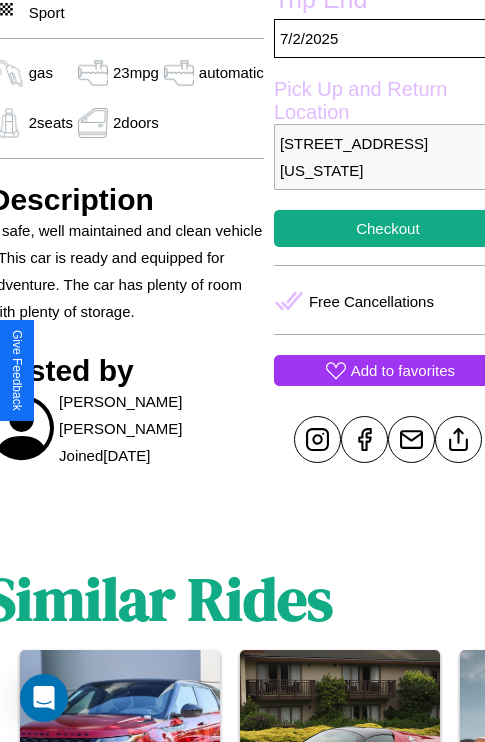 click on "Add to favorites" at bounding box center (403, 370) 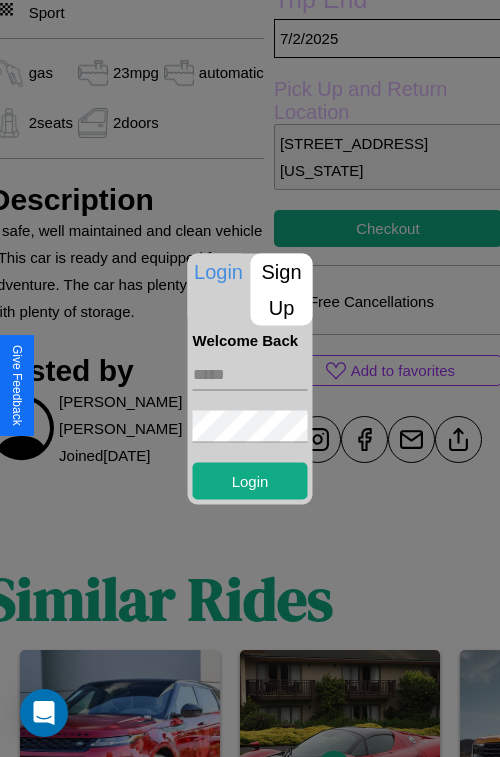 click on "Sign Up" at bounding box center [282, 289] 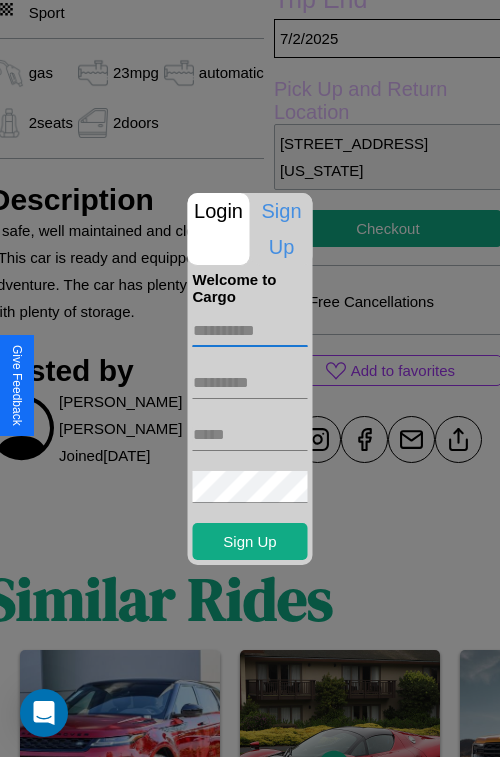 click at bounding box center [250, 331] 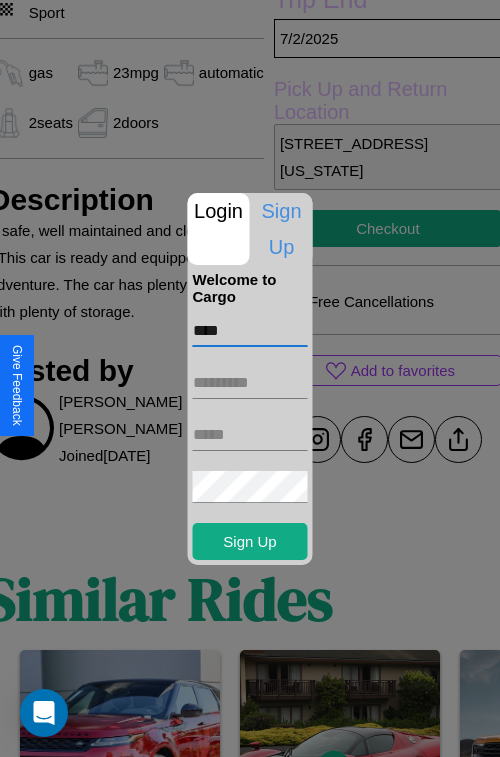 type on "****" 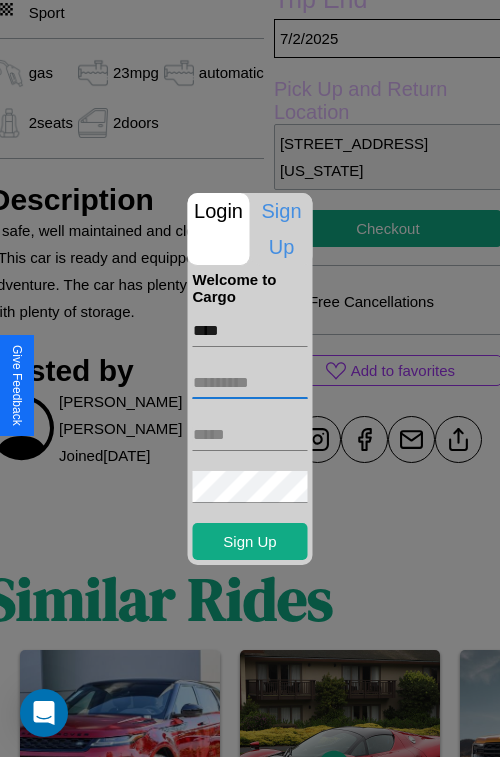 click at bounding box center [250, 383] 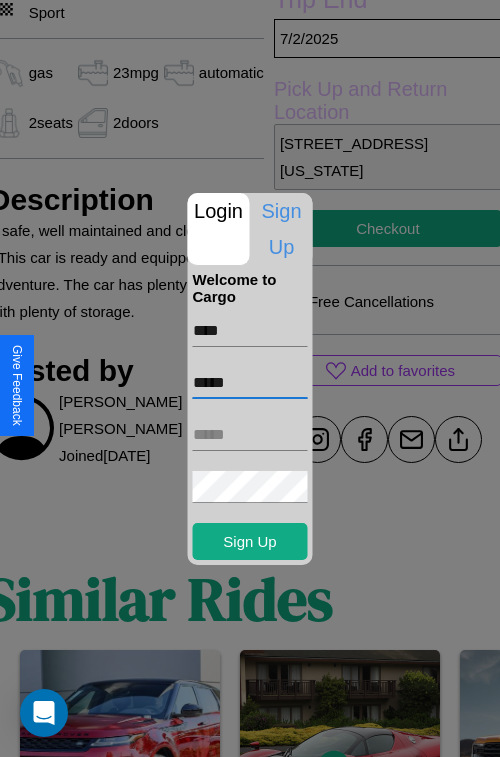 type on "*****" 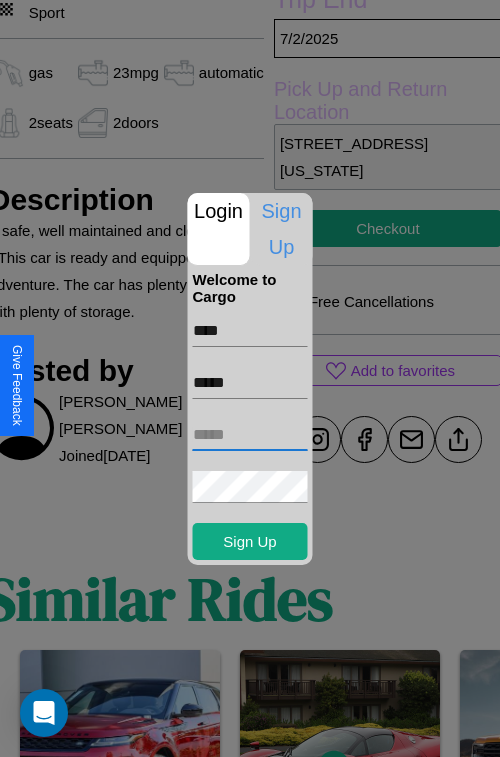 click at bounding box center [250, 435] 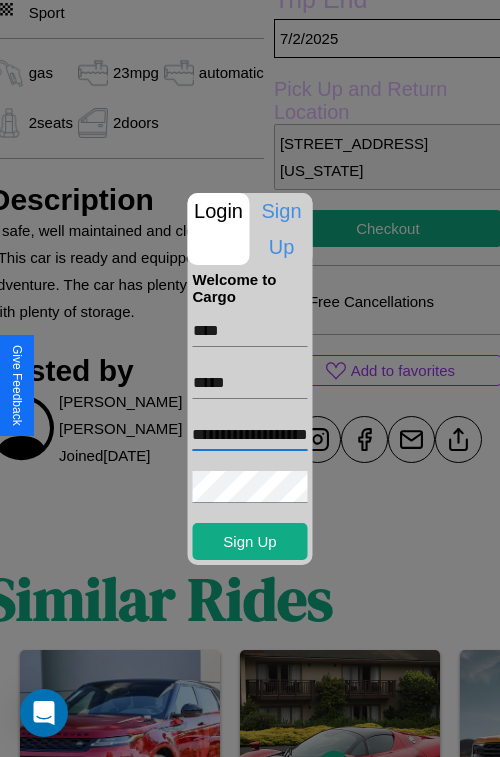scroll, scrollTop: 0, scrollLeft: 57, axis: horizontal 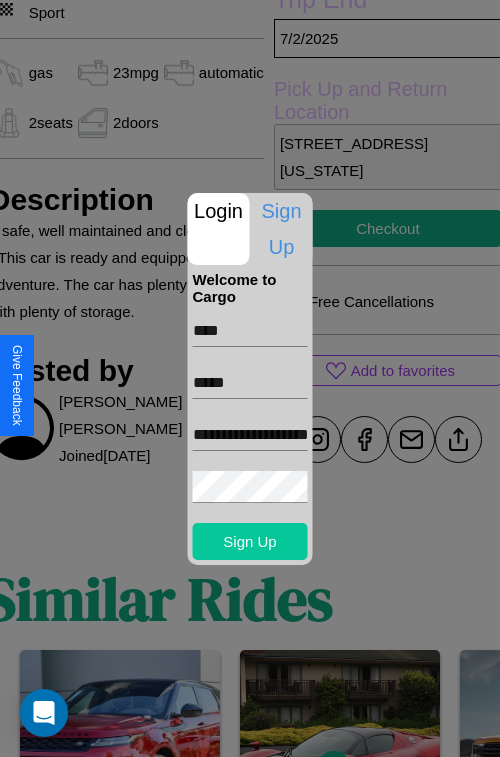 click on "Sign Up" at bounding box center (250, 541) 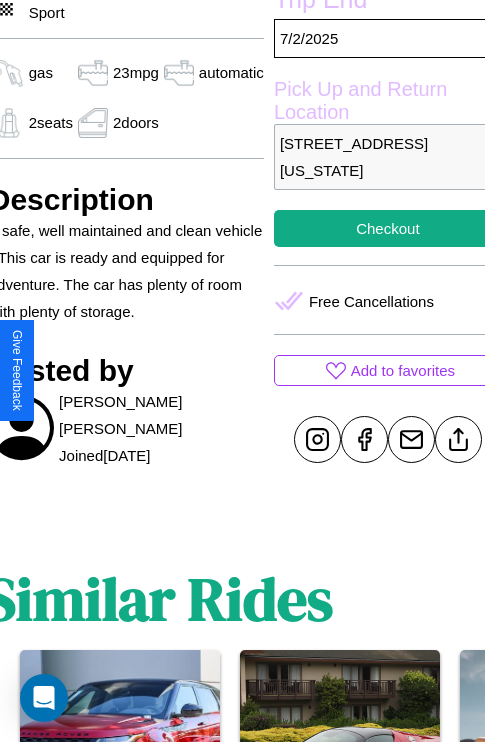 scroll, scrollTop: 640, scrollLeft: 84, axis: both 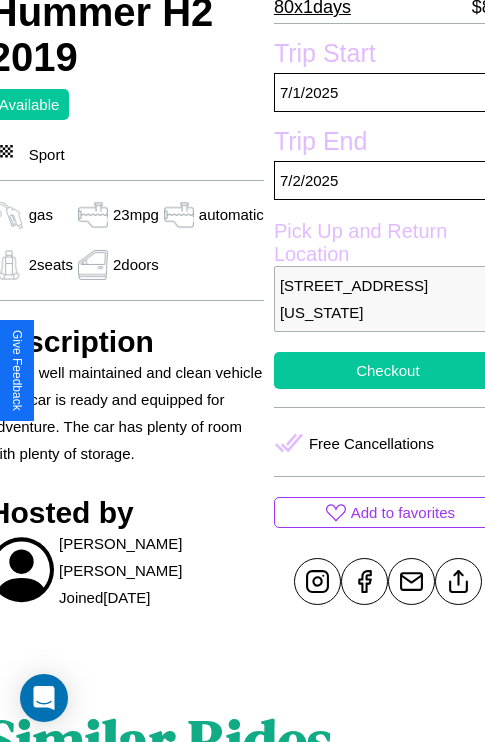 click on "Checkout" at bounding box center (388, 370) 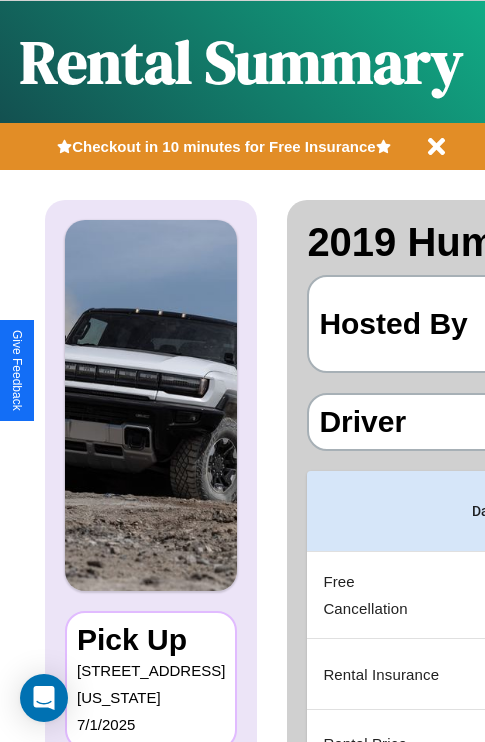 scroll, scrollTop: 0, scrollLeft: 378, axis: horizontal 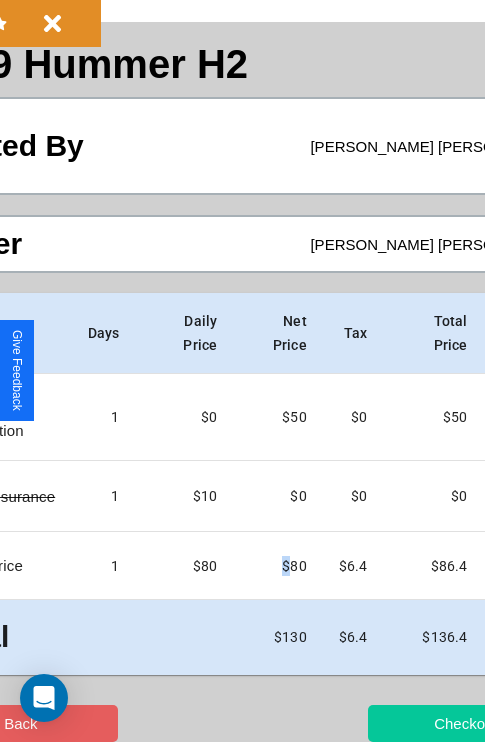 click on "Checkout" at bounding box center [465, 723] 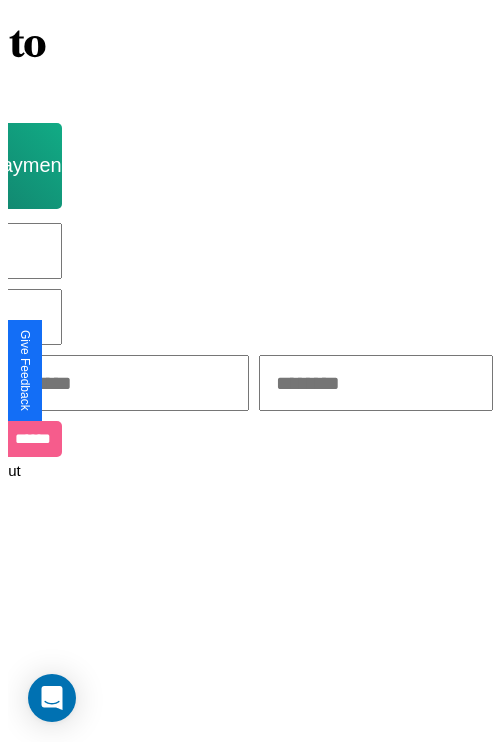 scroll, scrollTop: 0, scrollLeft: 0, axis: both 